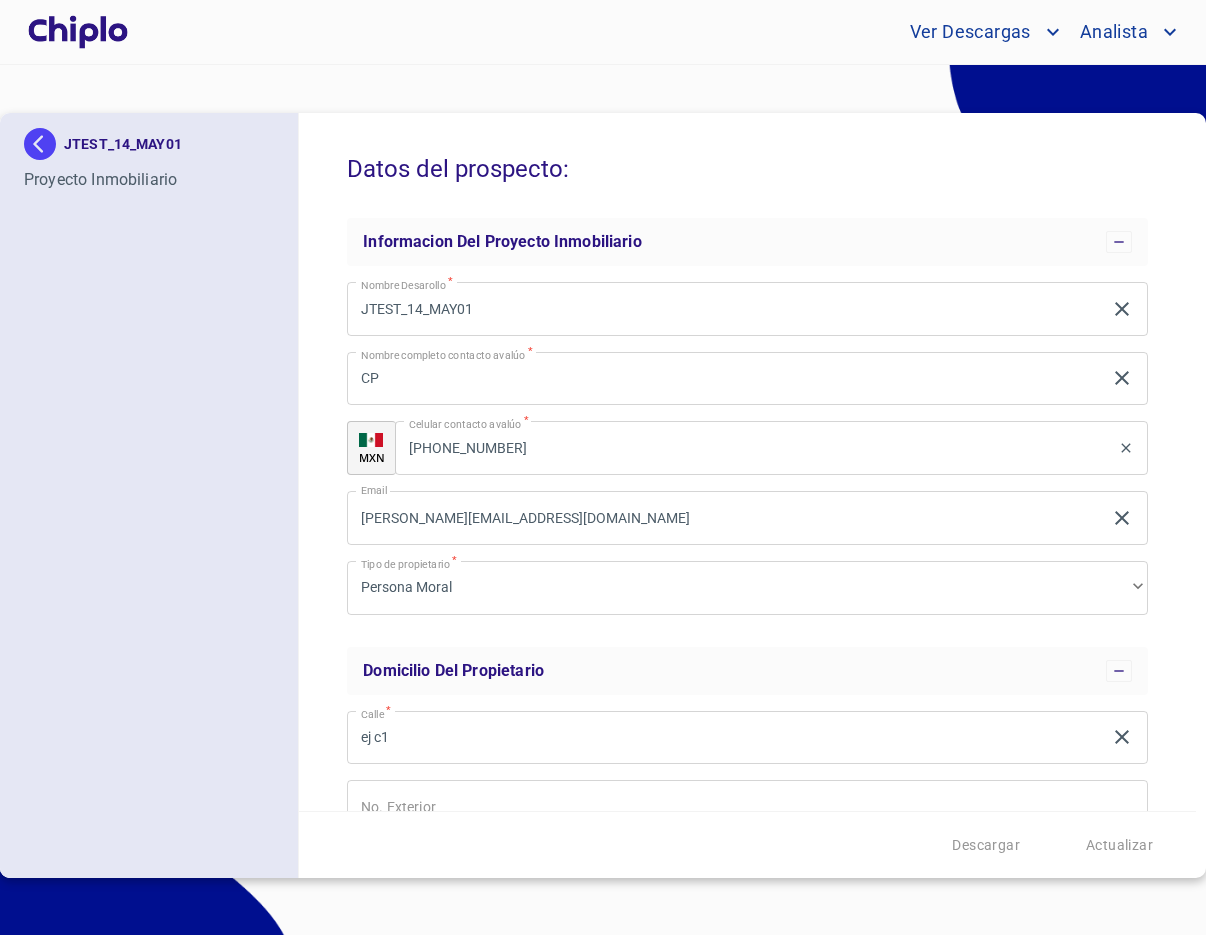 scroll, scrollTop: 0, scrollLeft: 0, axis: both 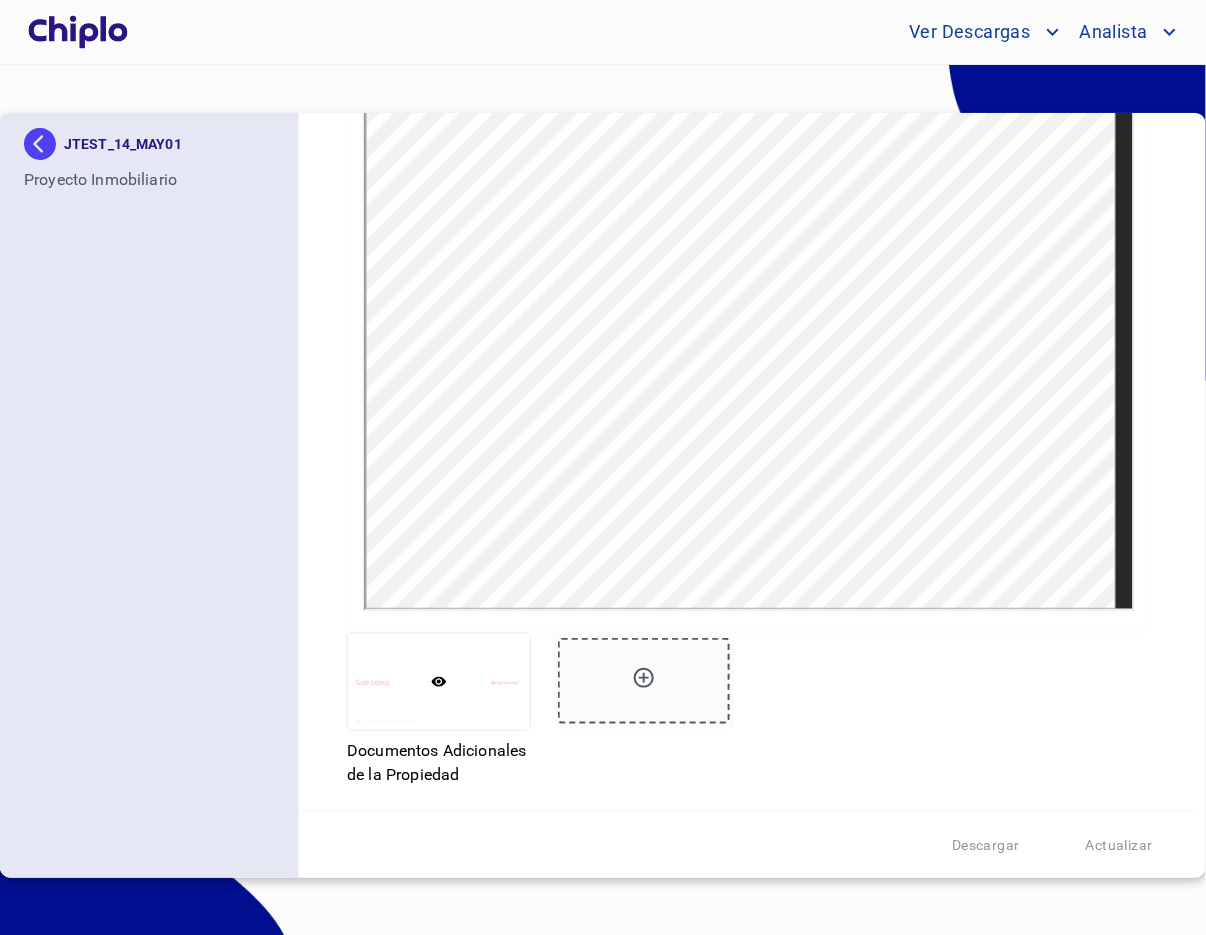 drag, startPoint x: 629, startPoint y: 581, endPoint x: 1027, endPoint y: 582, distance: 398.00125 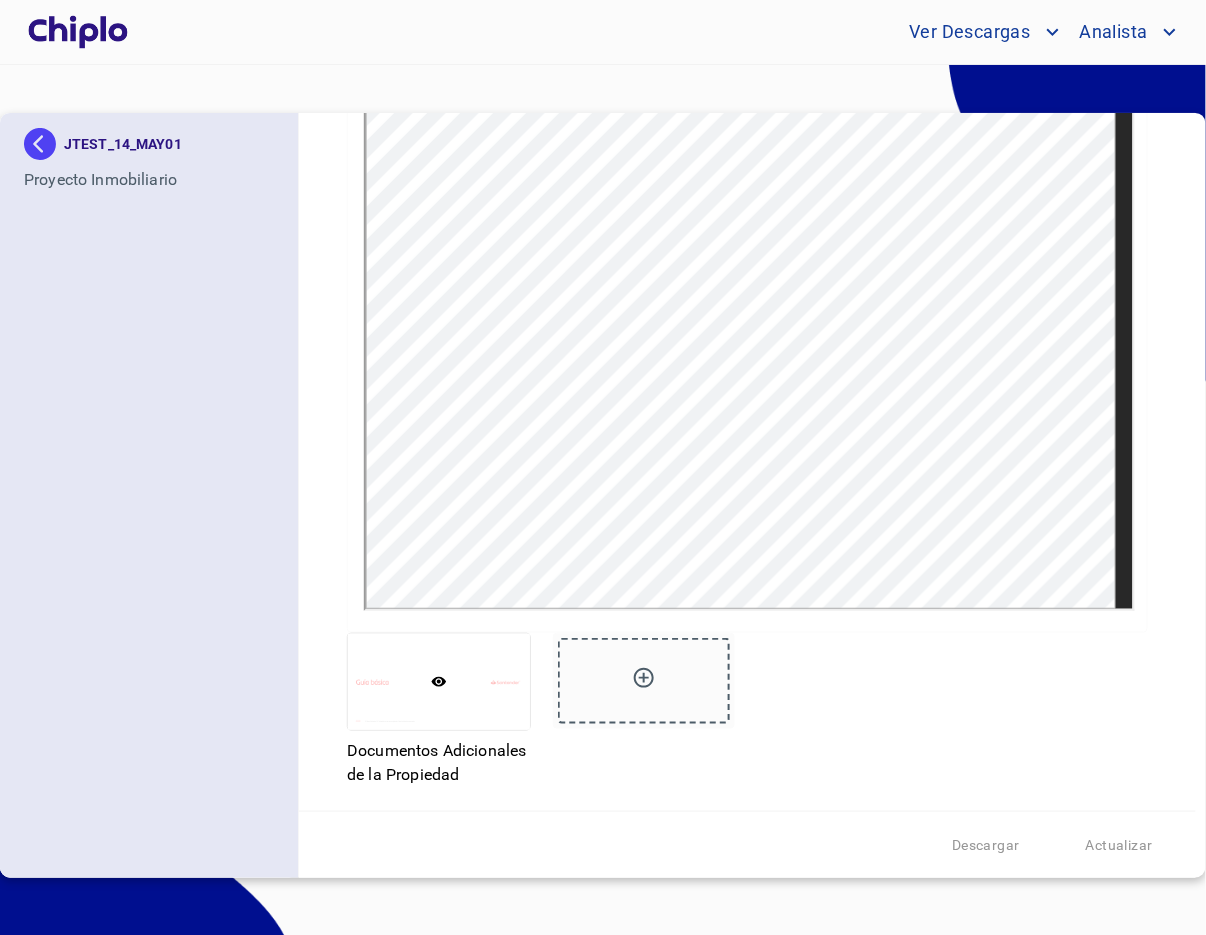 scroll, scrollTop: 4804, scrollLeft: 0, axis: vertical 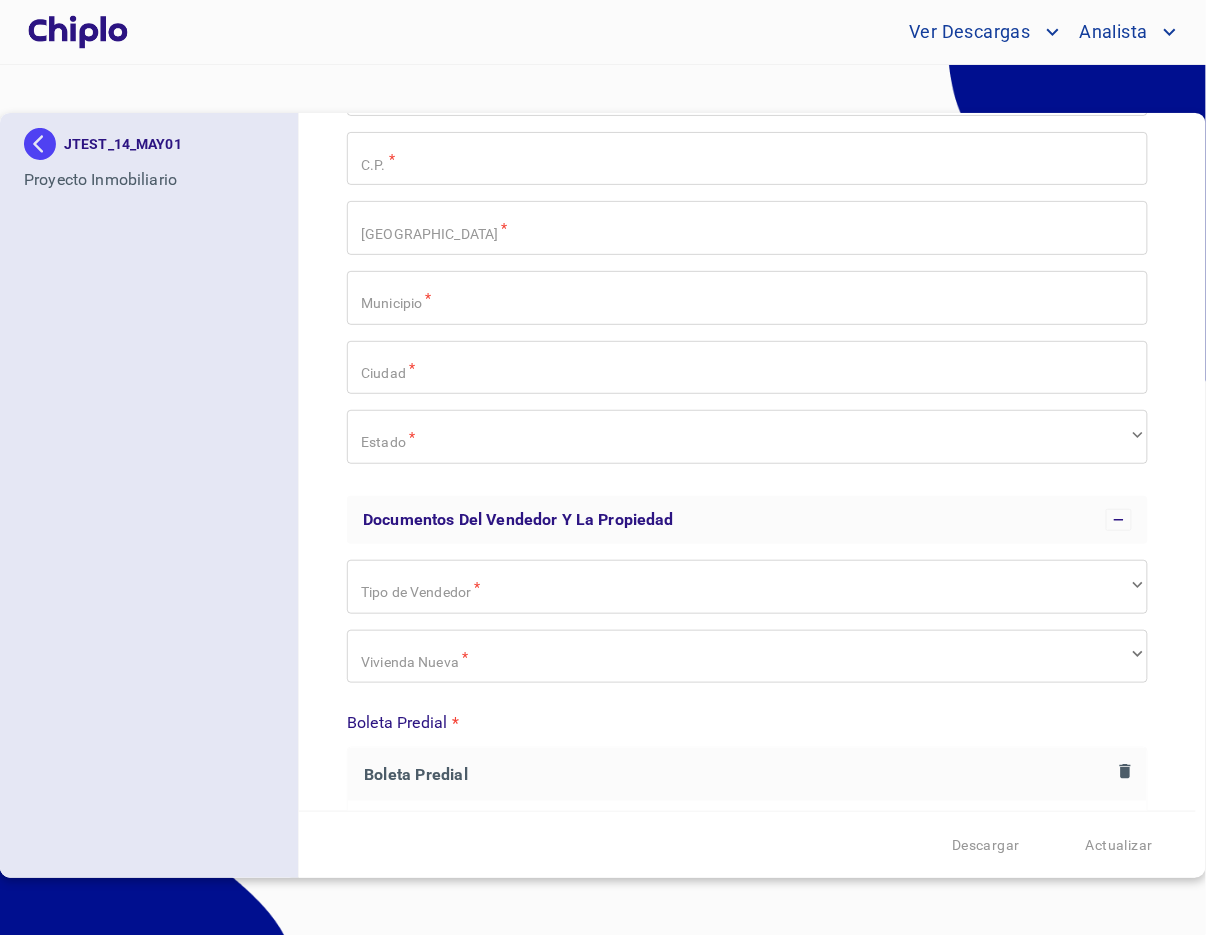 click on "Datos del prospecto:  Informacion del Proyecto Inmobiliario Nombre Desarollo   * JTEST_14_MAY01 ​ Nombre completo contacto avalúo   * CP ​ MXN Celular contacto avalúo   * (98)21036766 ​ Email julio+jtest_14_may01@docupass.co ​ Tipo de propietario   * Persona Moral ​ Domicilio del Propietario Calle   * ej c1 ​ No. Exterior ​ No. Interior ​ C.P.   * ​ Colonia   * ​ Municipio   * ​ Ciudad   * ​ Estado   * ​ ​ Dirección Propiedad por Escriturar Calle   * ​ No. Exterior   * ​ C.P.   * ​ Colonia   * ​ Municipio   * ​ Ciudad   * ​ Estado   * ​ ​ Documentos del vendedor y la propiedad Tipo de Vendedor   * ​ ​ Vivienda Nueva   * ​ ​ Boleta Predial * Boleta Predial Boleta Predial Boleta Predial Boleta Predial Boleta Predial Boleta Agua * Boleta Agua Boleta Agua Boleta Agua Boleta Agua Escrituras con Boleta Registral (incluir Antecedentes, Fideicomiso y/o Crédito Puente) * Arrastra o selecciona el (los) Planos arquitectónicos" at bounding box center [747, 462] 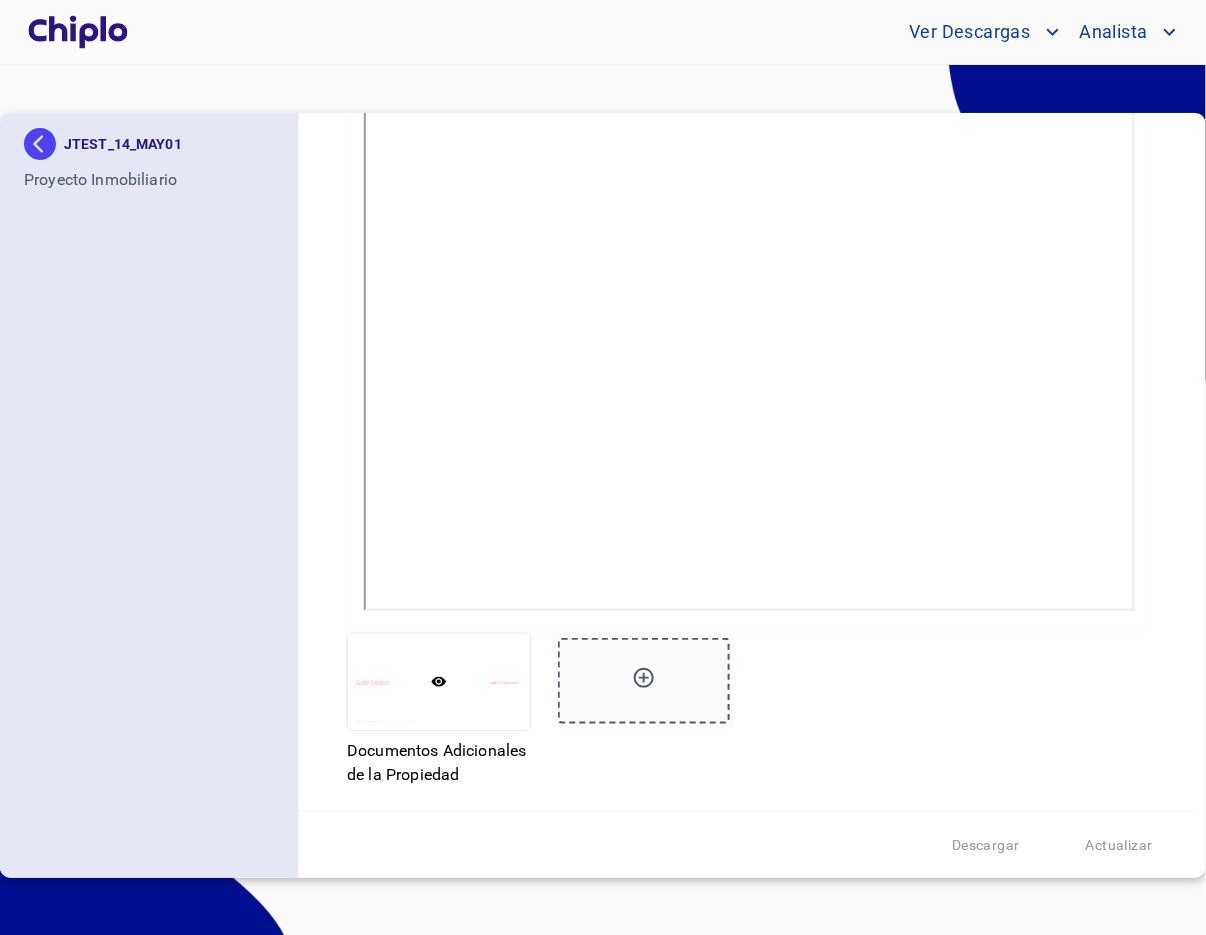 scroll, scrollTop: 5440, scrollLeft: 0, axis: vertical 